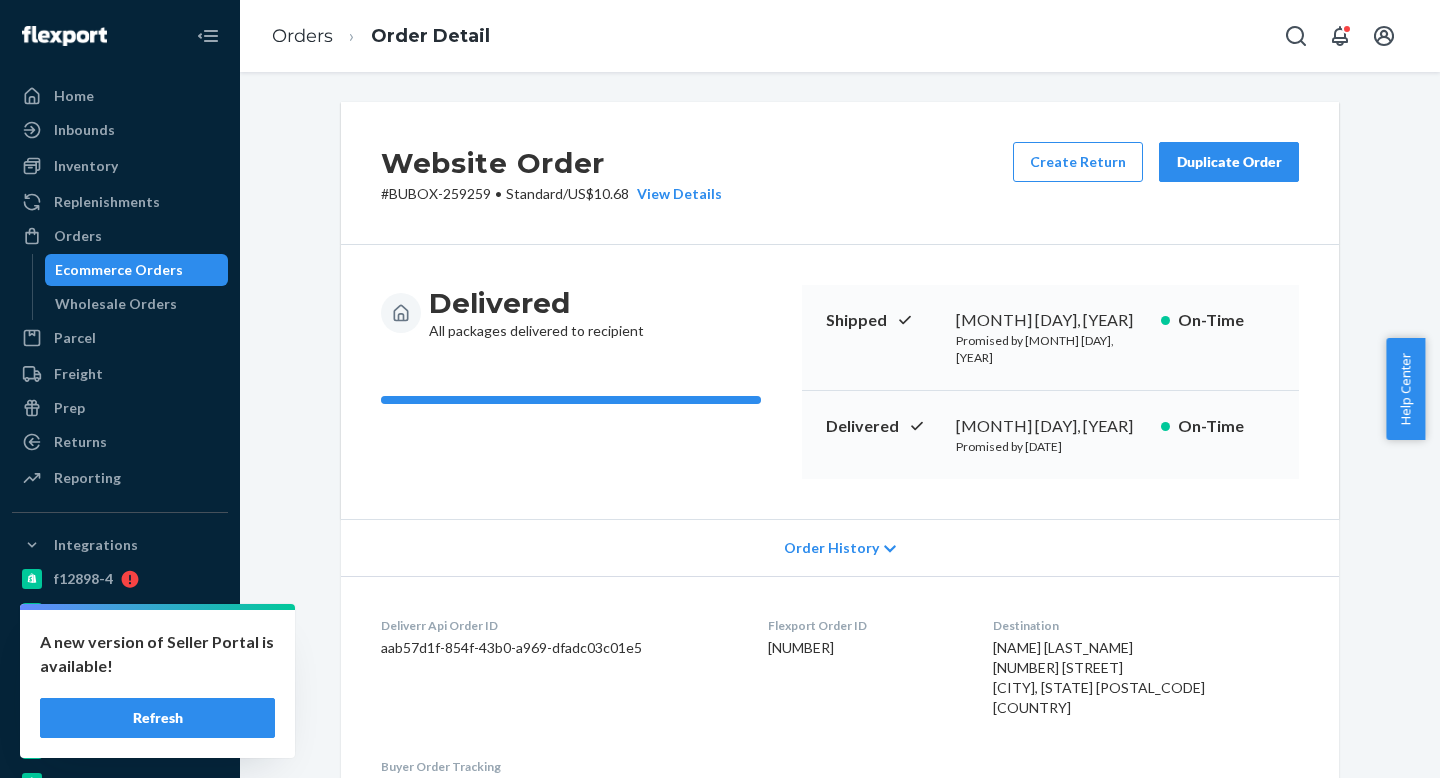 scroll, scrollTop: 0, scrollLeft: 0, axis: both 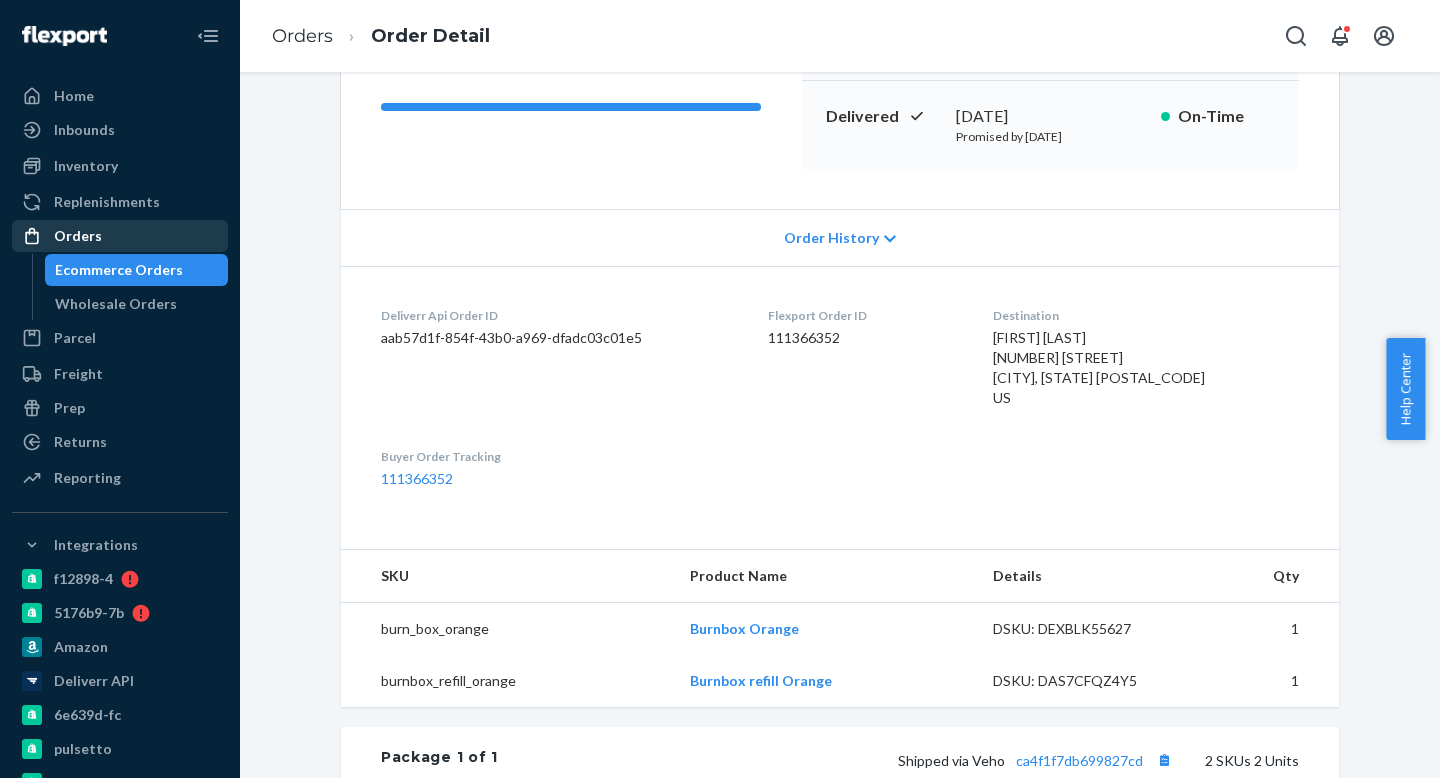 click on "Orders" at bounding box center [78, 236] 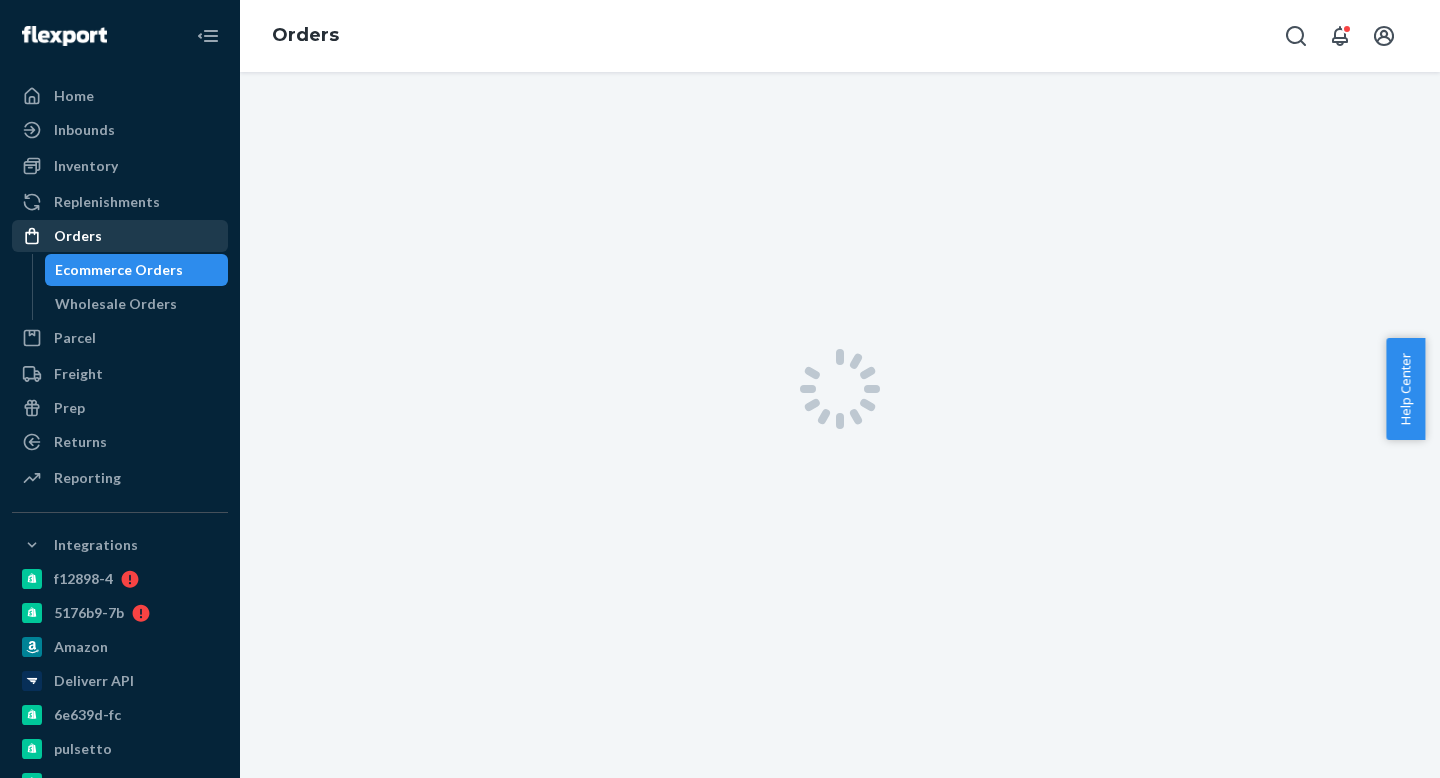 scroll, scrollTop: 0, scrollLeft: 0, axis: both 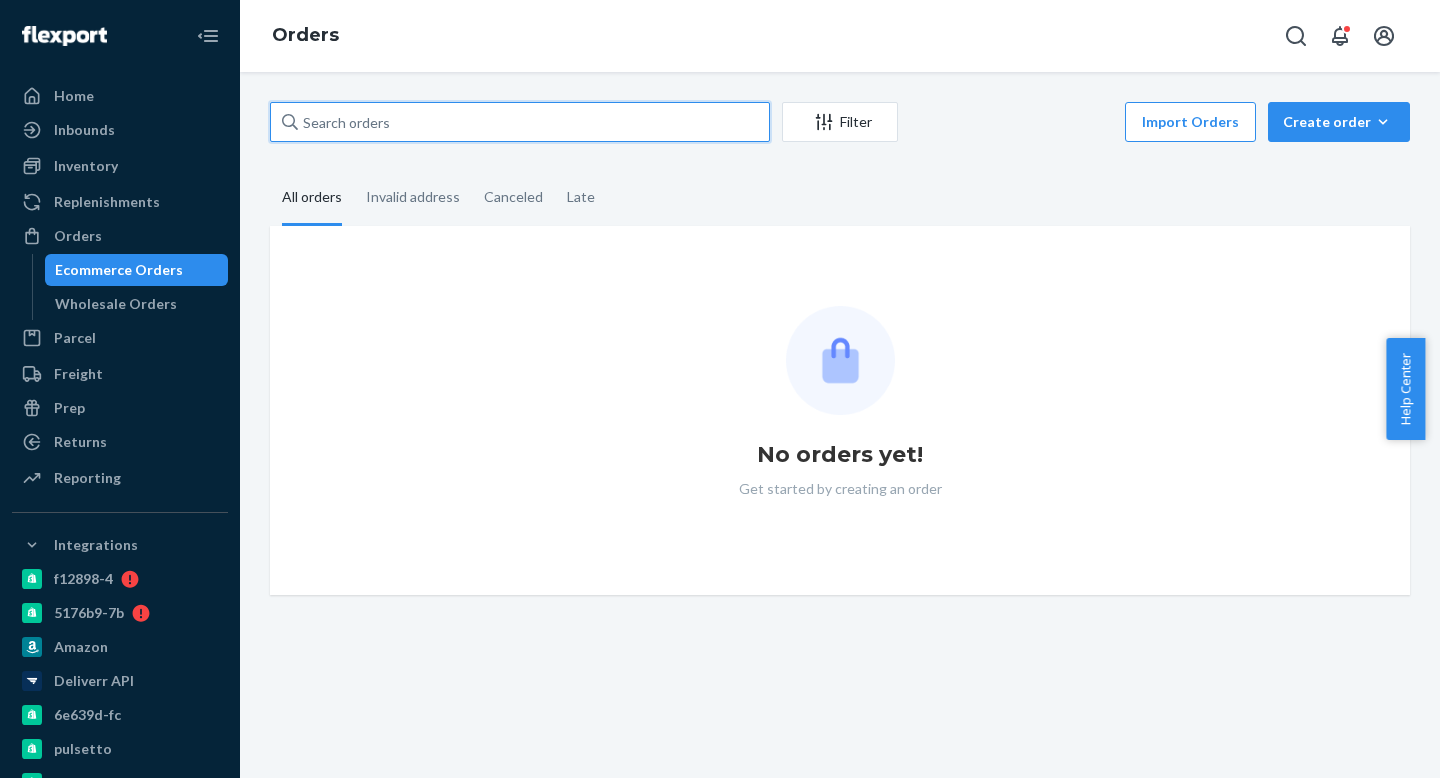 click at bounding box center [520, 122] 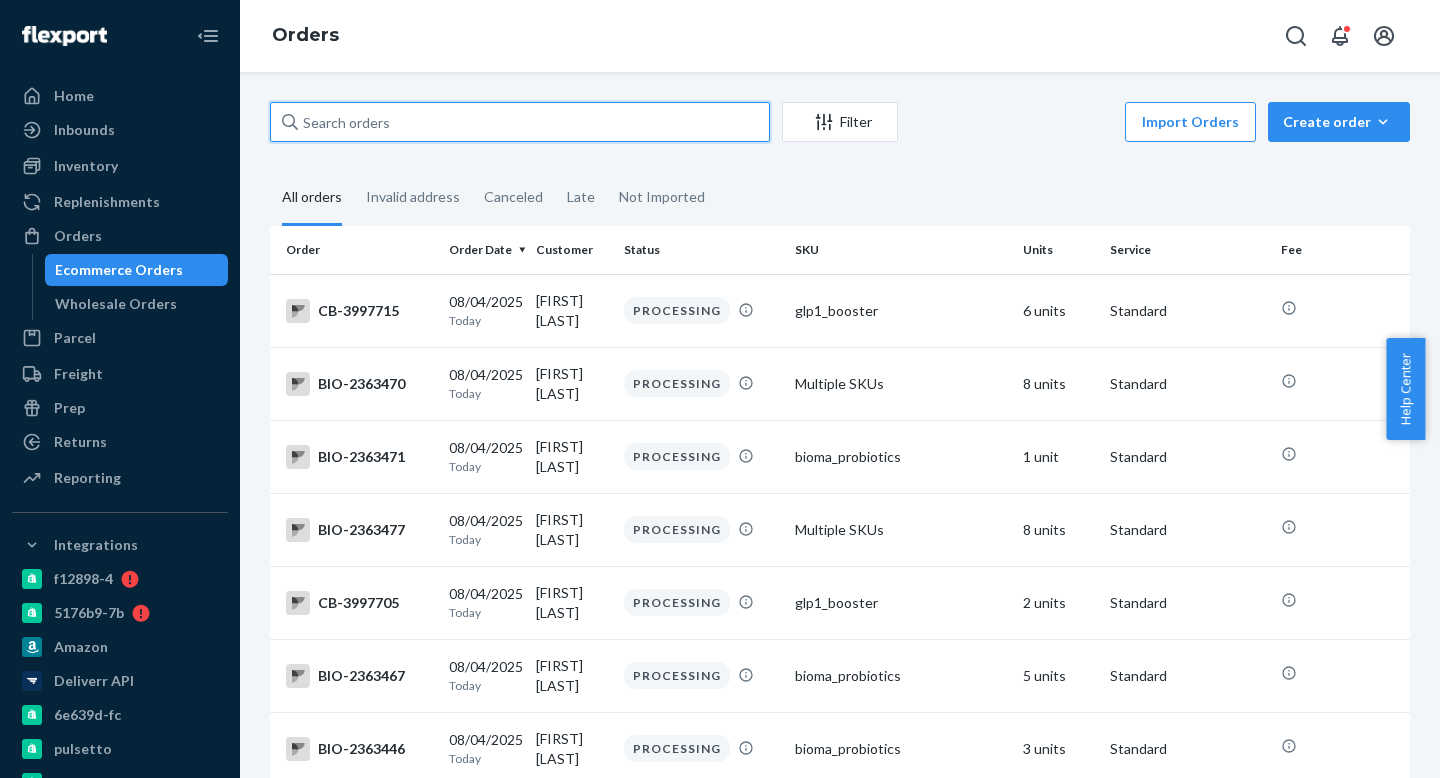 paste on "Bioma-2211898" 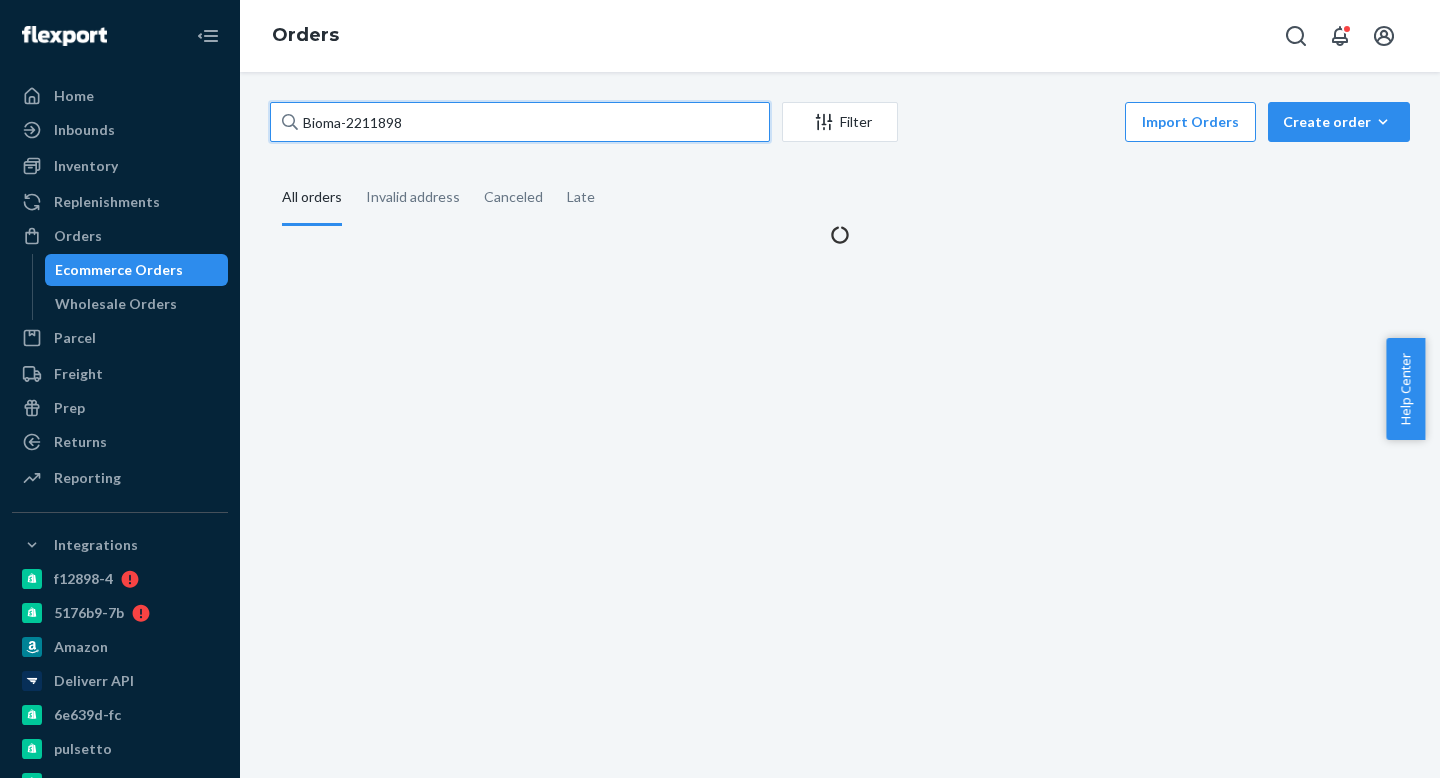 click on "Bioma-2211898" at bounding box center (520, 122) 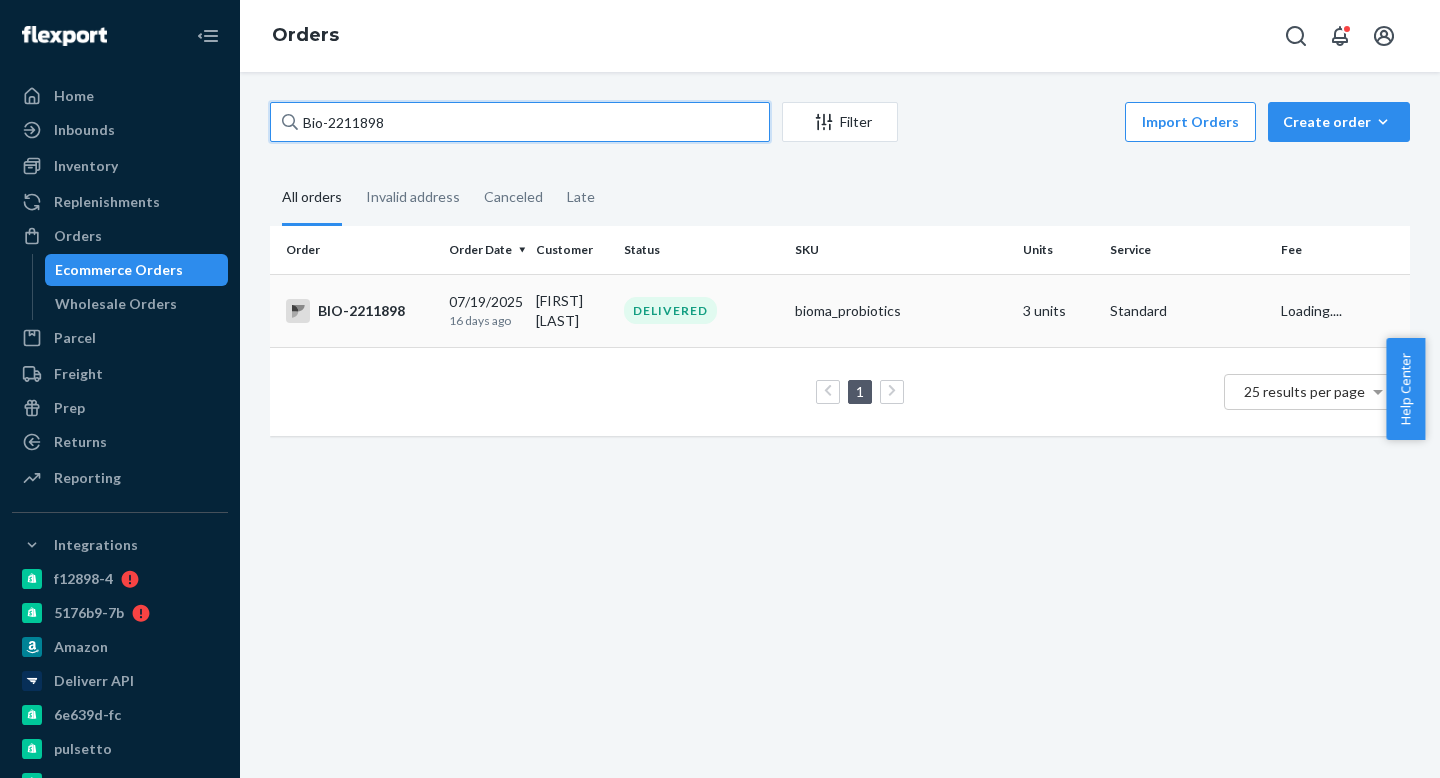 type on "Bio-2211898" 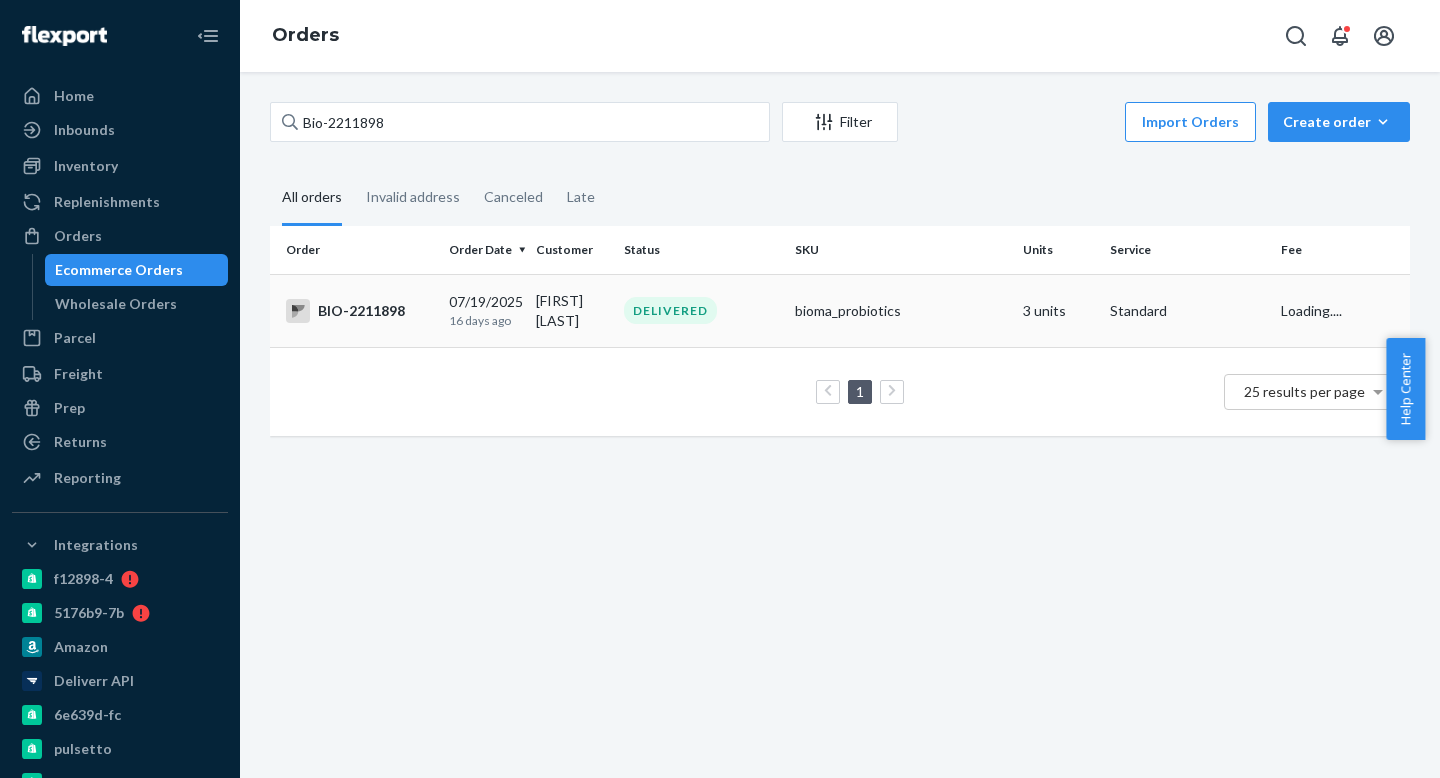 click on "[FIRST] [LAST]" at bounding box center (571, 310) 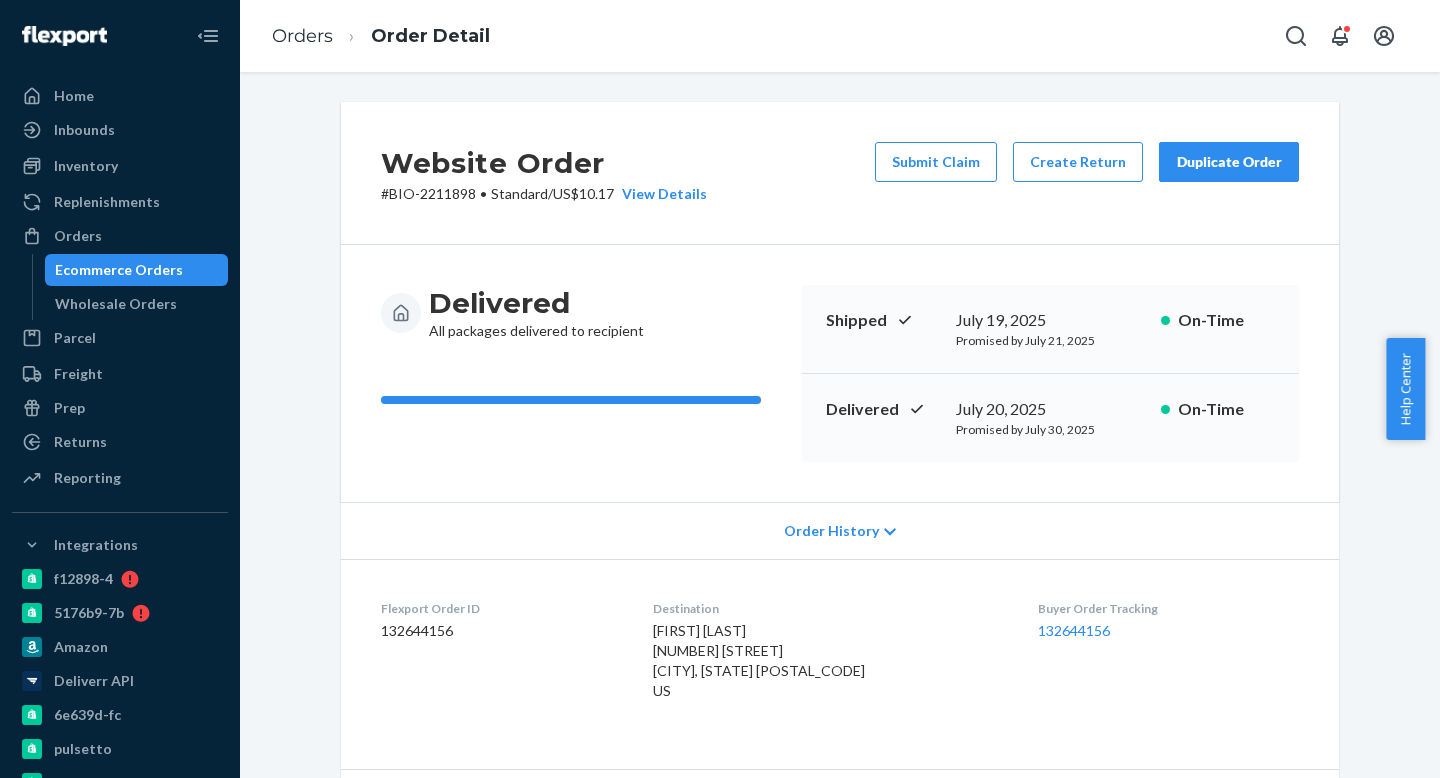 scroll, scrollTop: 531, scrollLeft: 0, axis: vertical 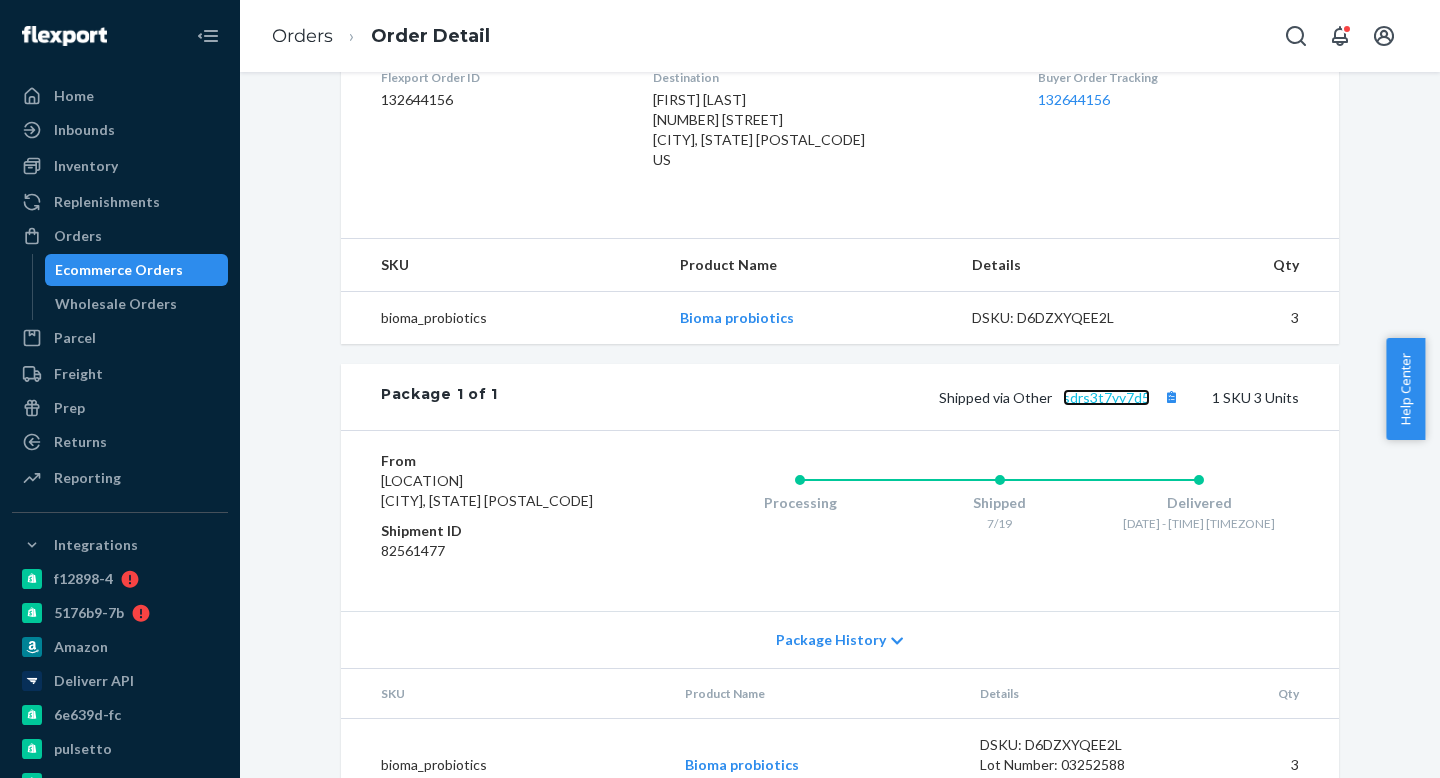 click on "sdrs3t7yy7d5" at bounding box center (1106, 397) 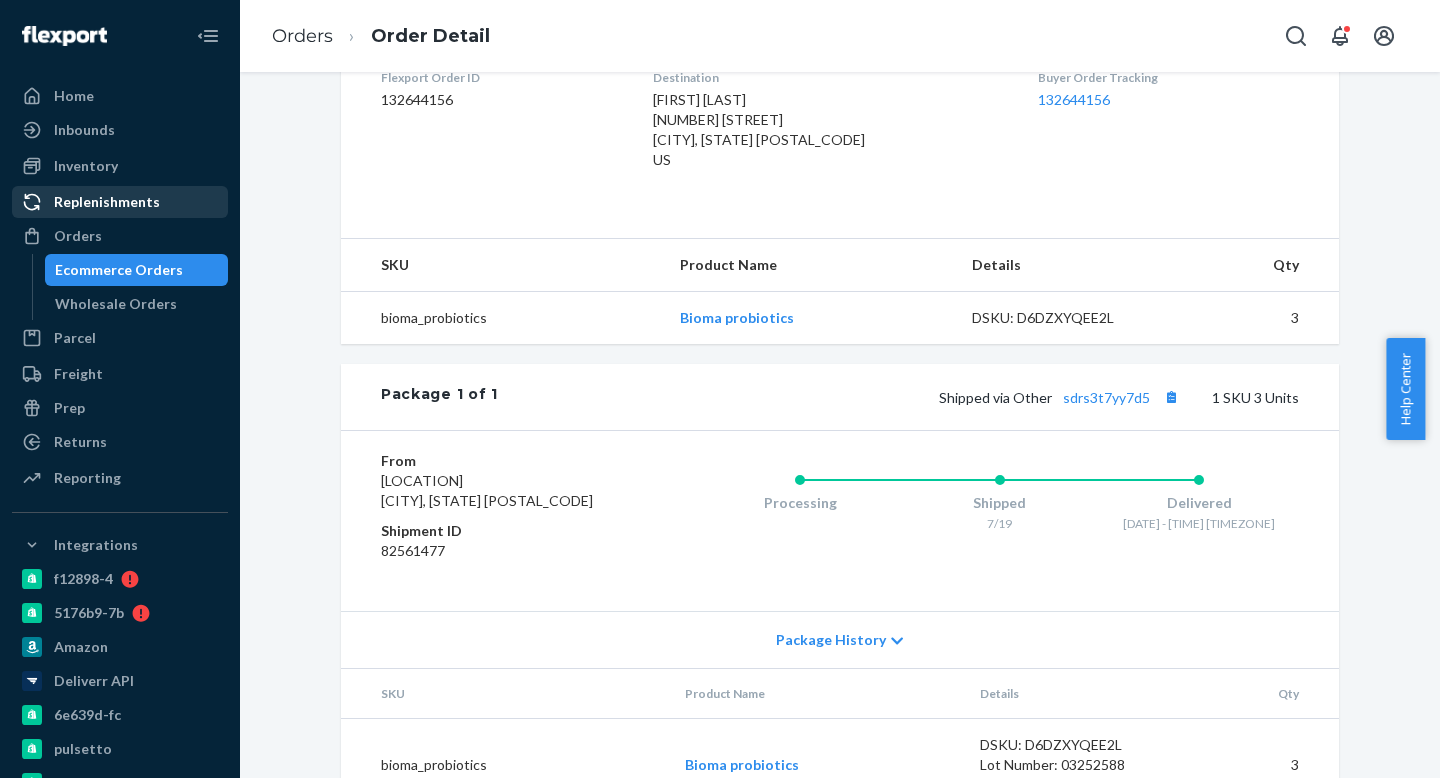 click on "Replenishments" at bounding box center (120, 202) 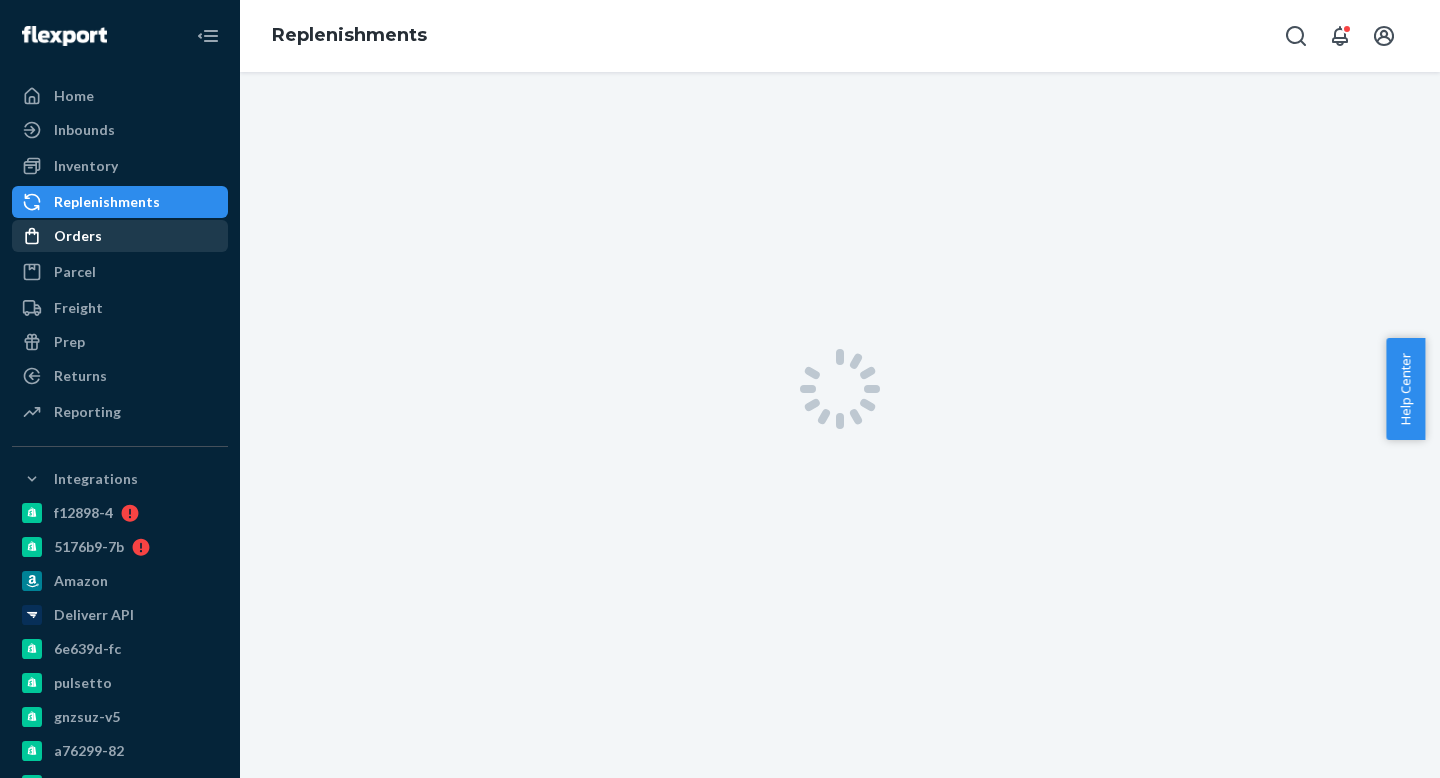 scroll, scrollTop: 0, scrollLeft: 0, axis: both 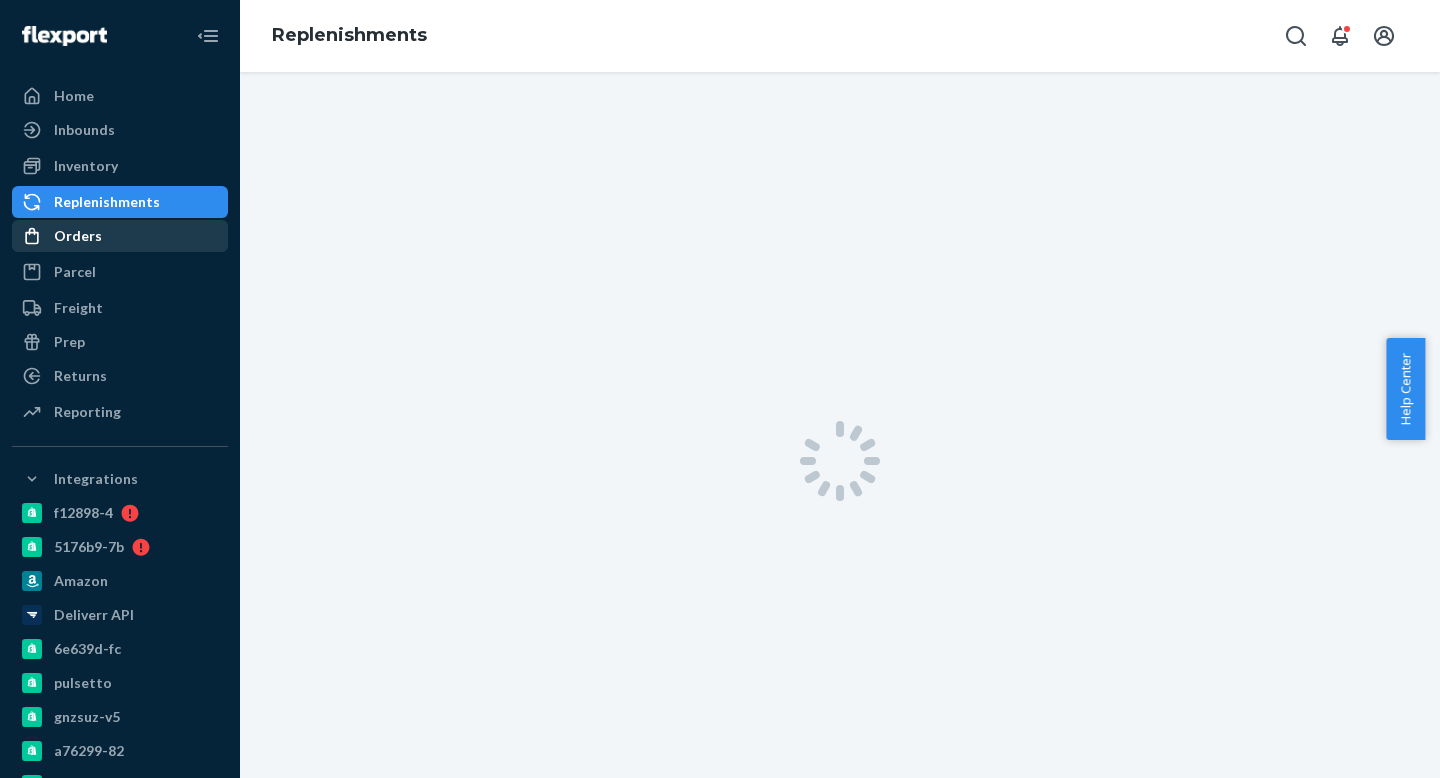 click on "Orders" at bounding box center (78, 236) 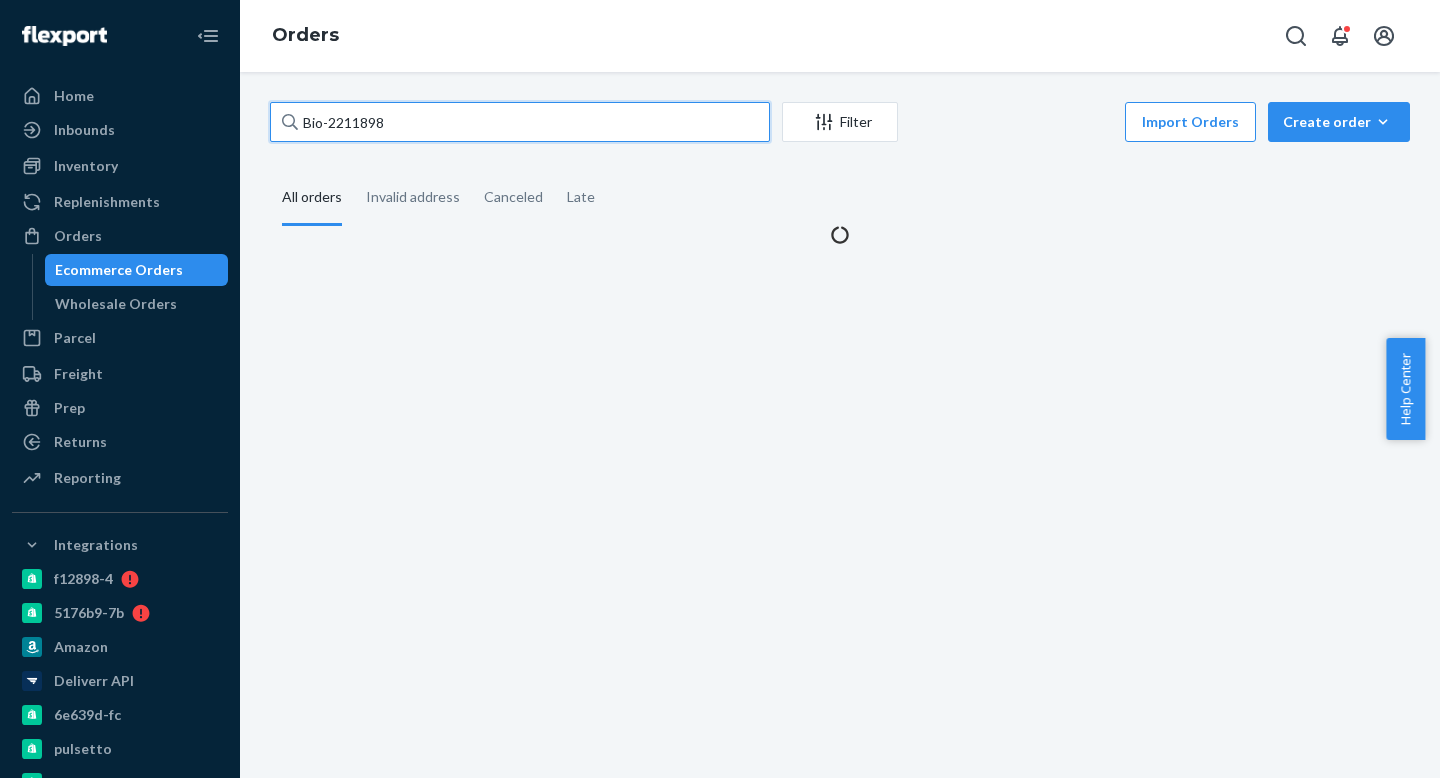 click on "Bio-2211898" at bounding box center [520, 122] 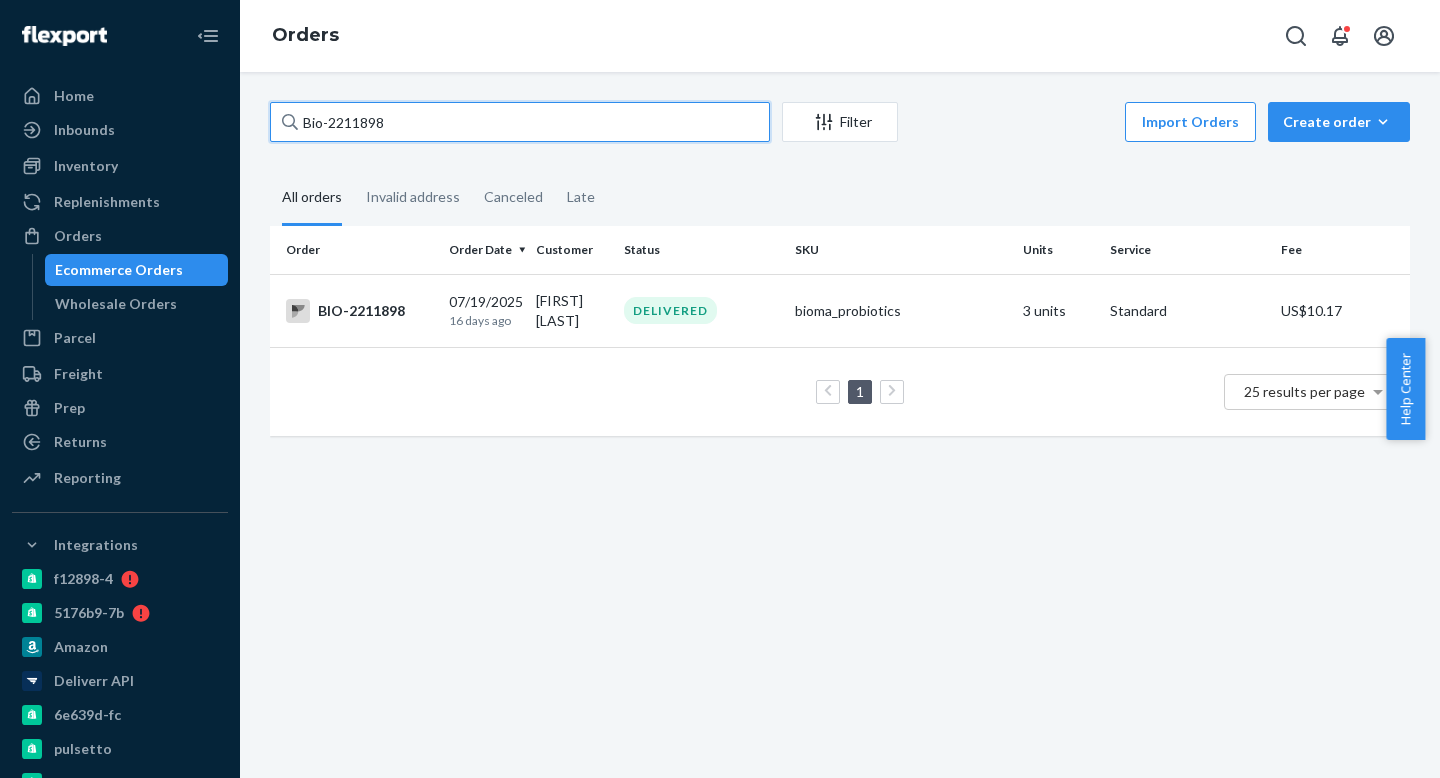 click on "Bio-2211898" at bounding box center (520, 122) 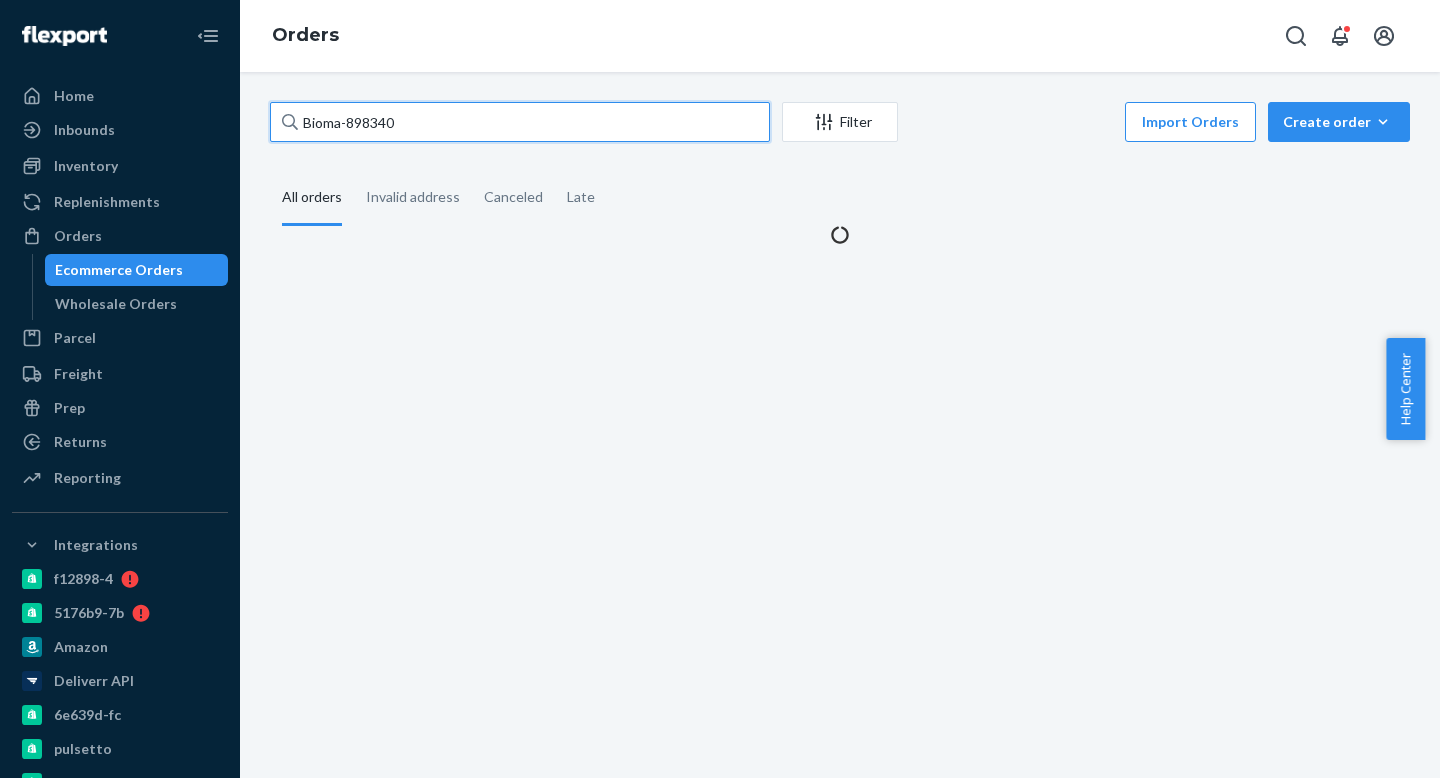 click on "Bioma-898340" at bounding box center (520, 122) 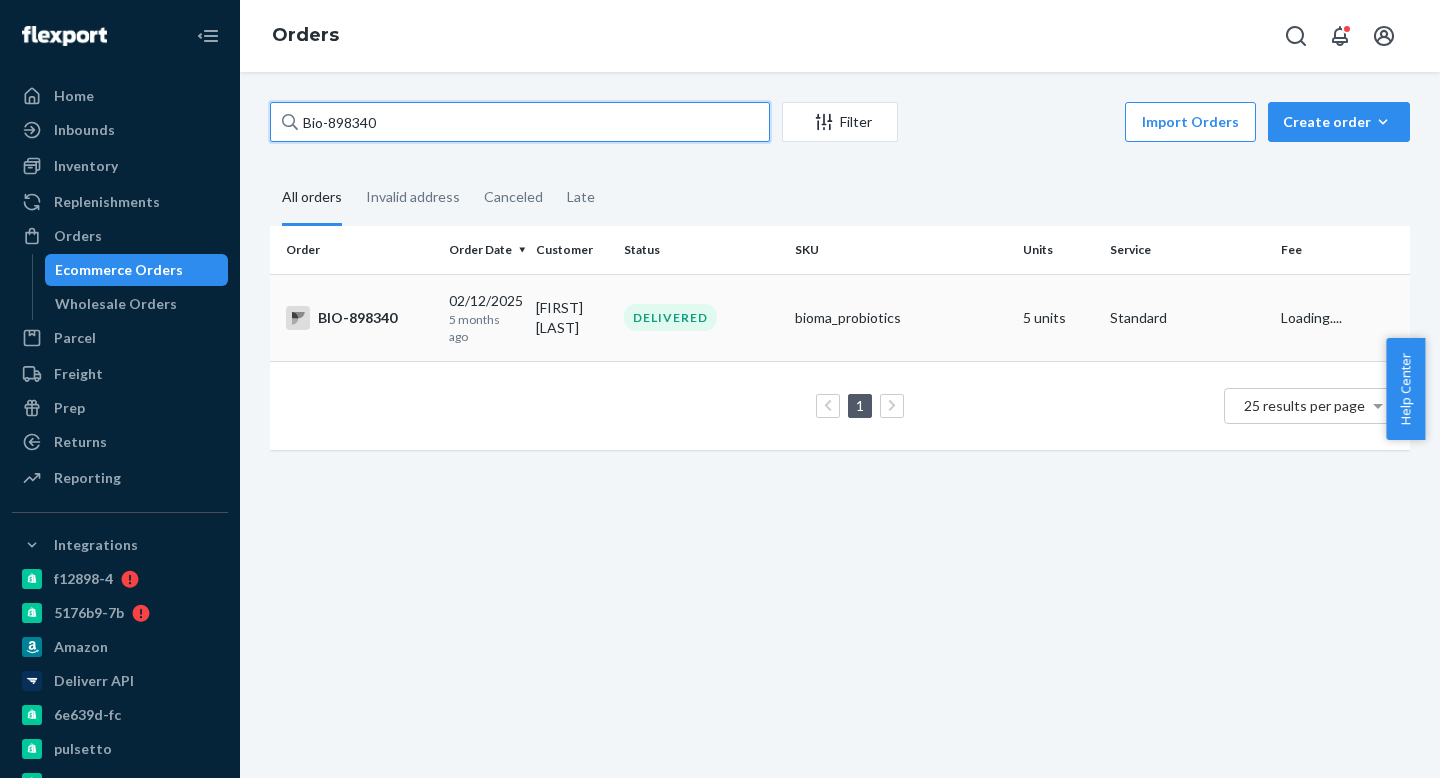 type on "Bio-898340" 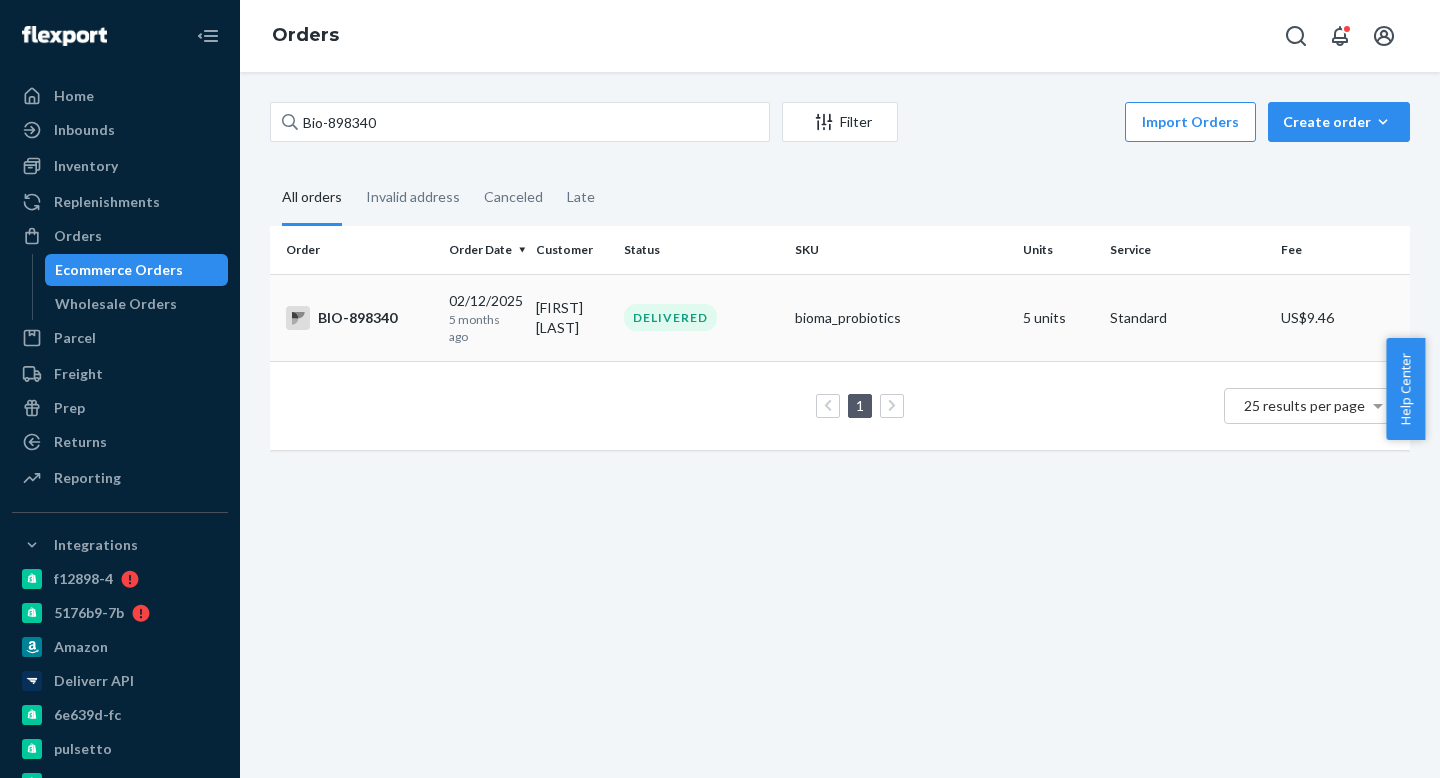click on "[FIRST] [LAST]" at bounding box center [571, 317] 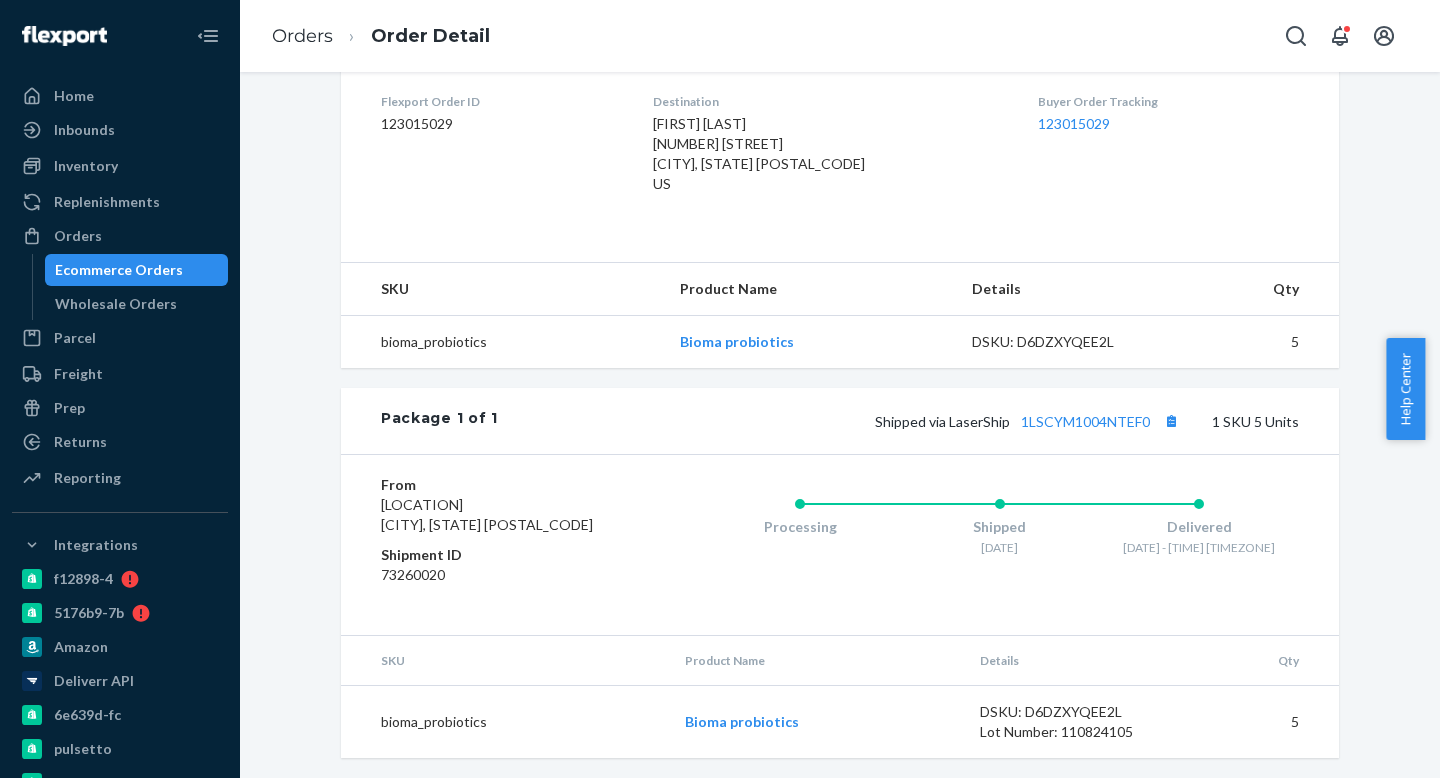 scroll, scrollTop: 511, scrollLeft: 0, axis: vertical 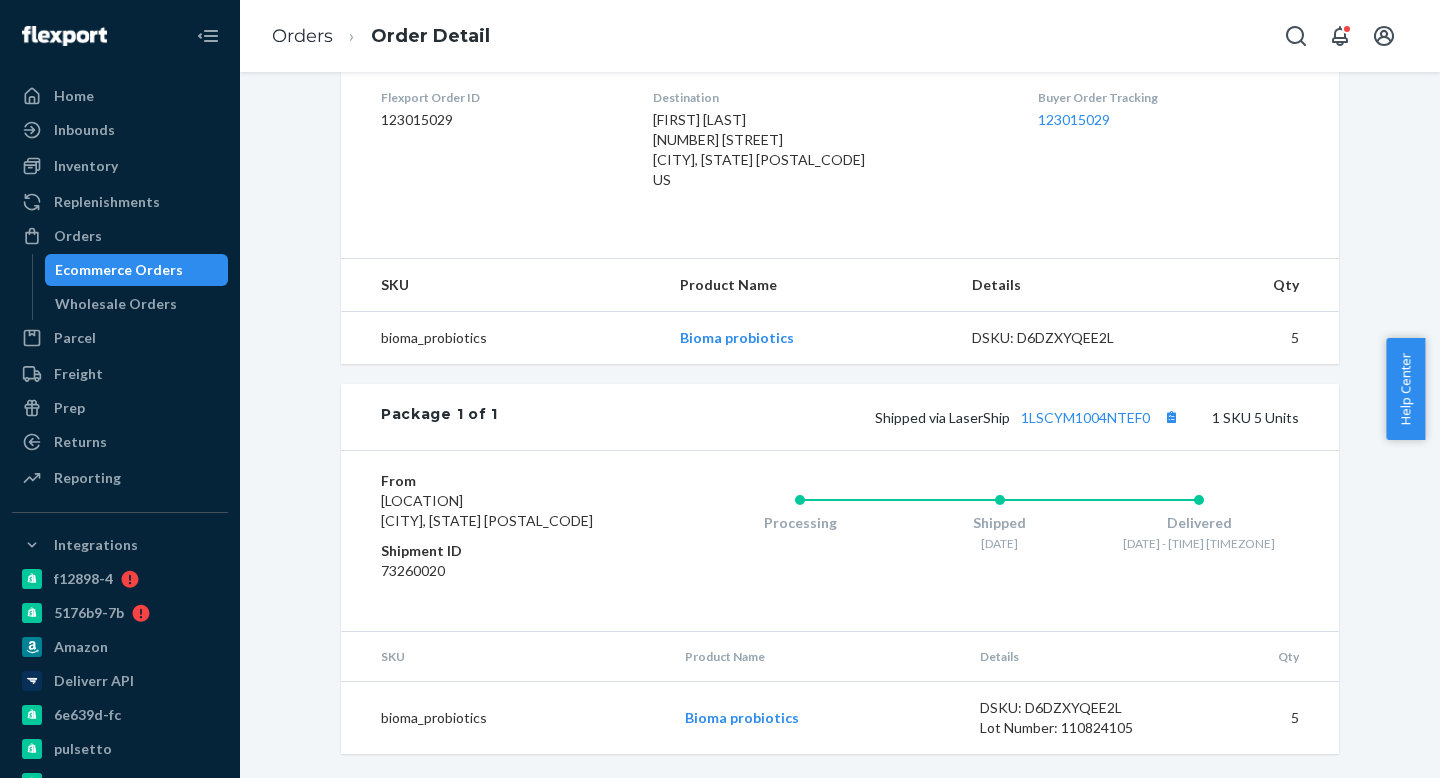 click on "Shipped via LaserShip   [ID] 1   SKU   5   Units" at bounding box center (898, 417) 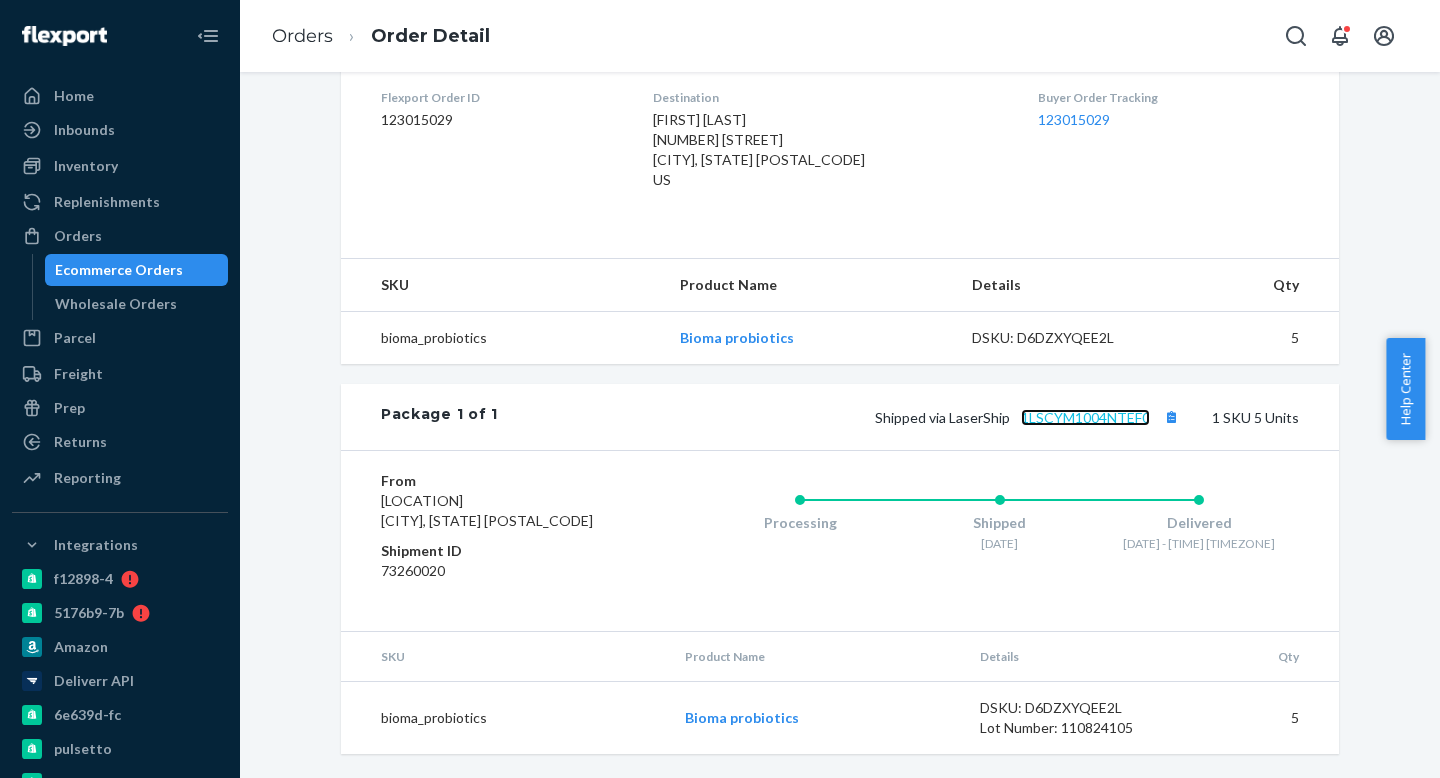 click on "1LSCYM1004NTEF0" at bounding box center [1085, 417] 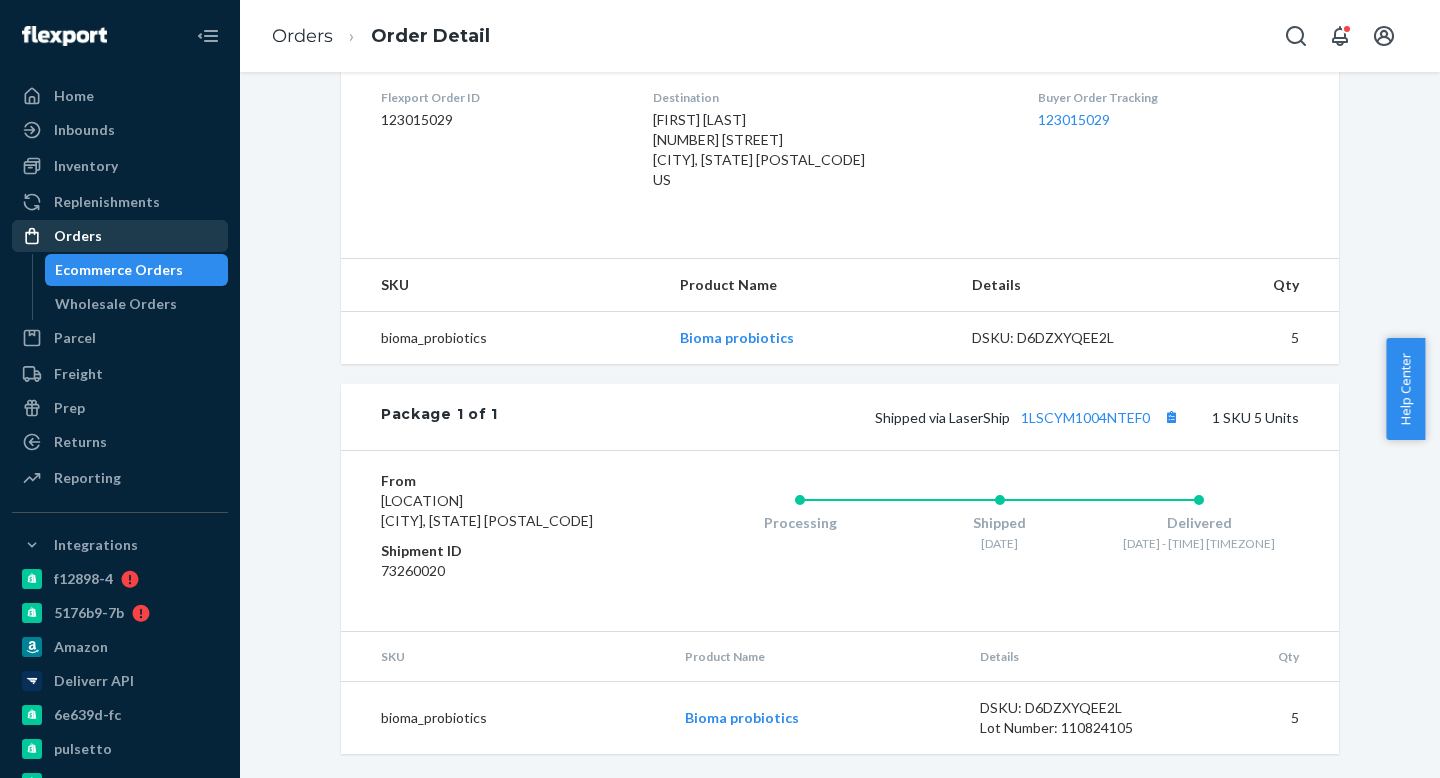 click on "Orders" at bounding box center [120, 236] 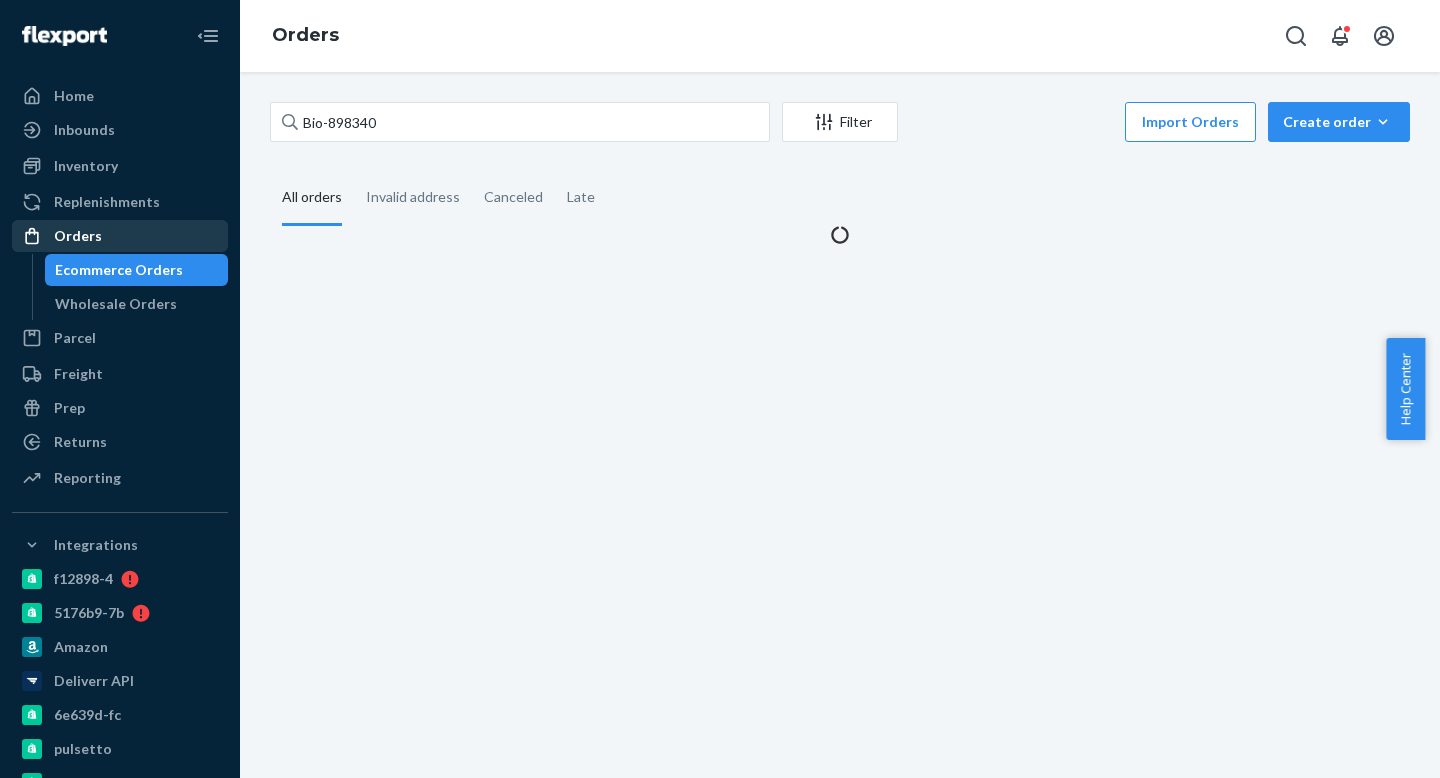scroll, scrollTop: 0, scrollLeft: 0, axis: both 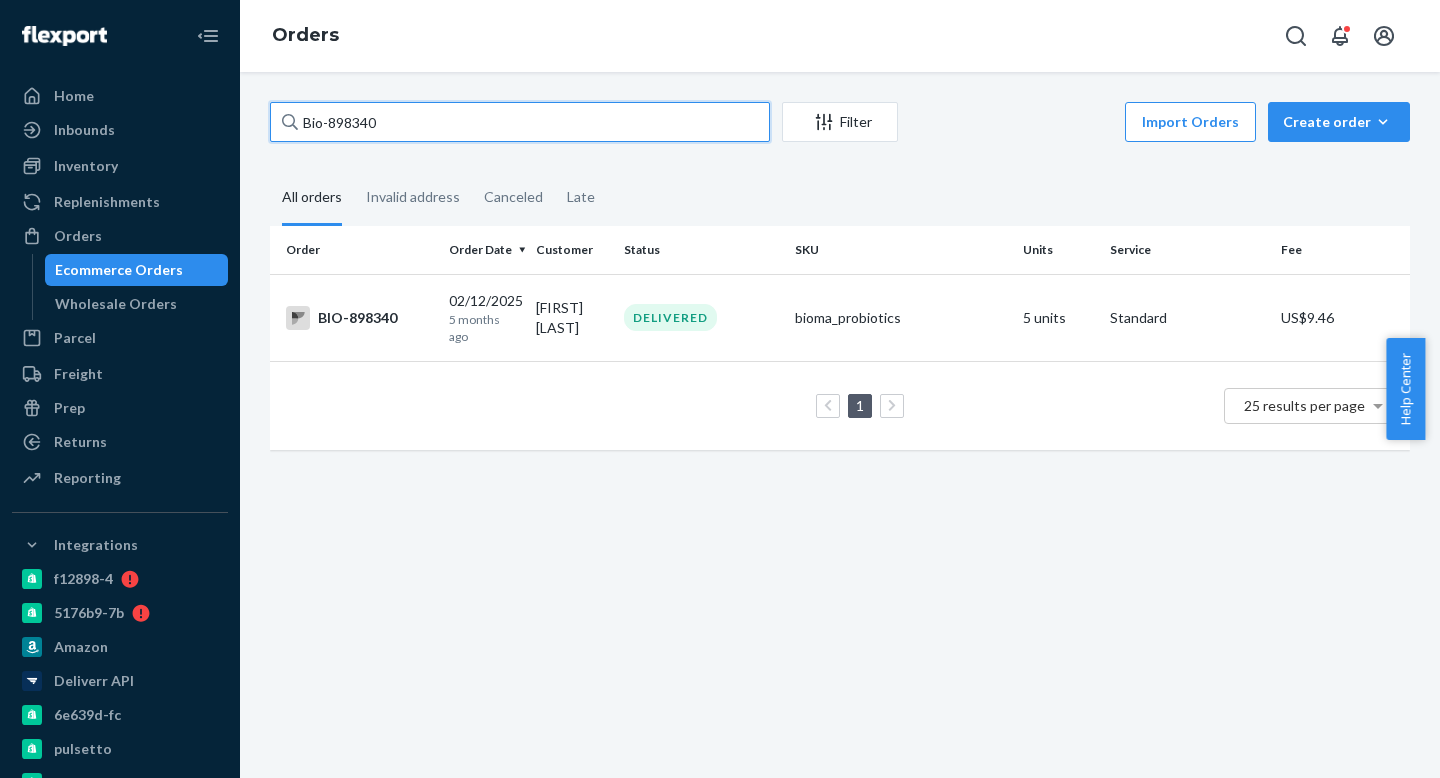 click on "Bio-898340" at bounding box center [520, 122] 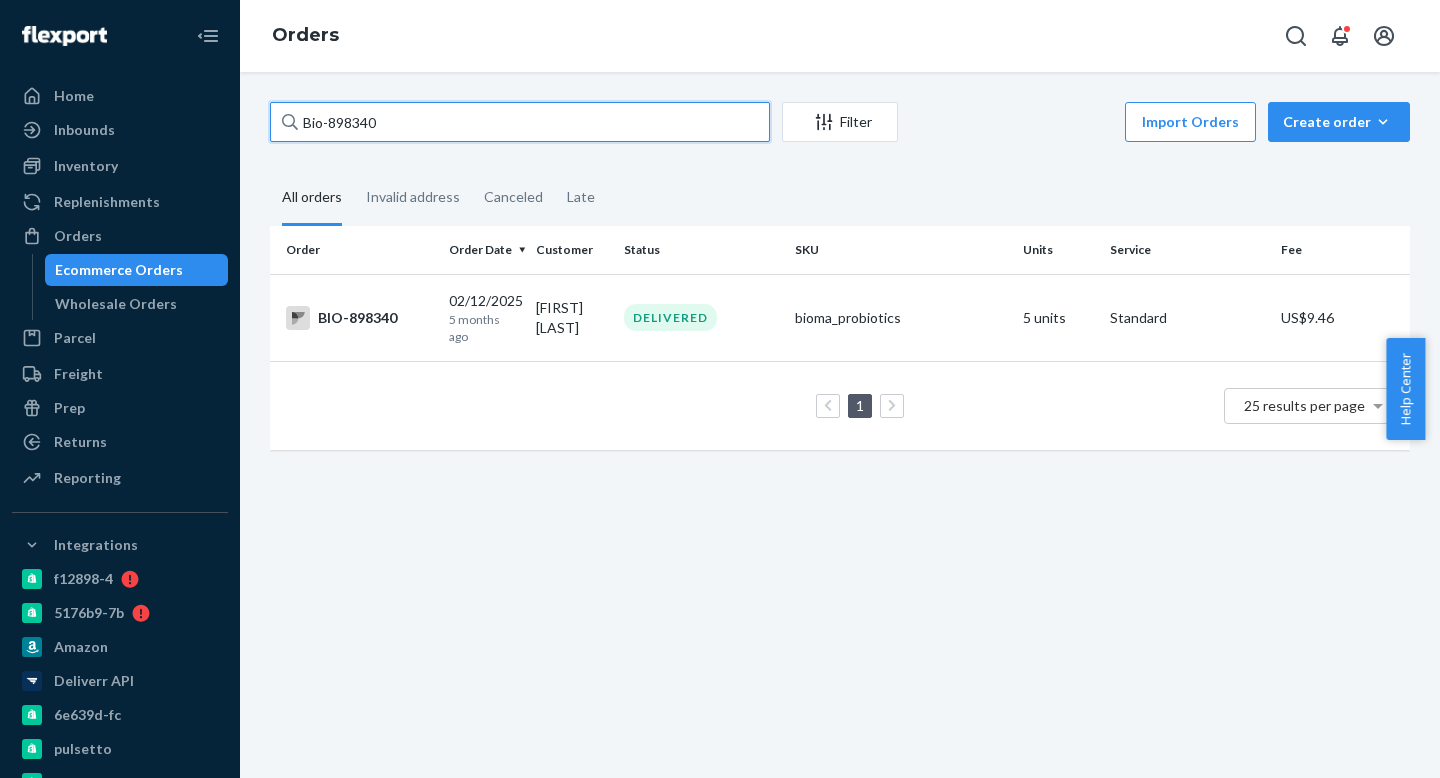 paste on "ma-1374196" 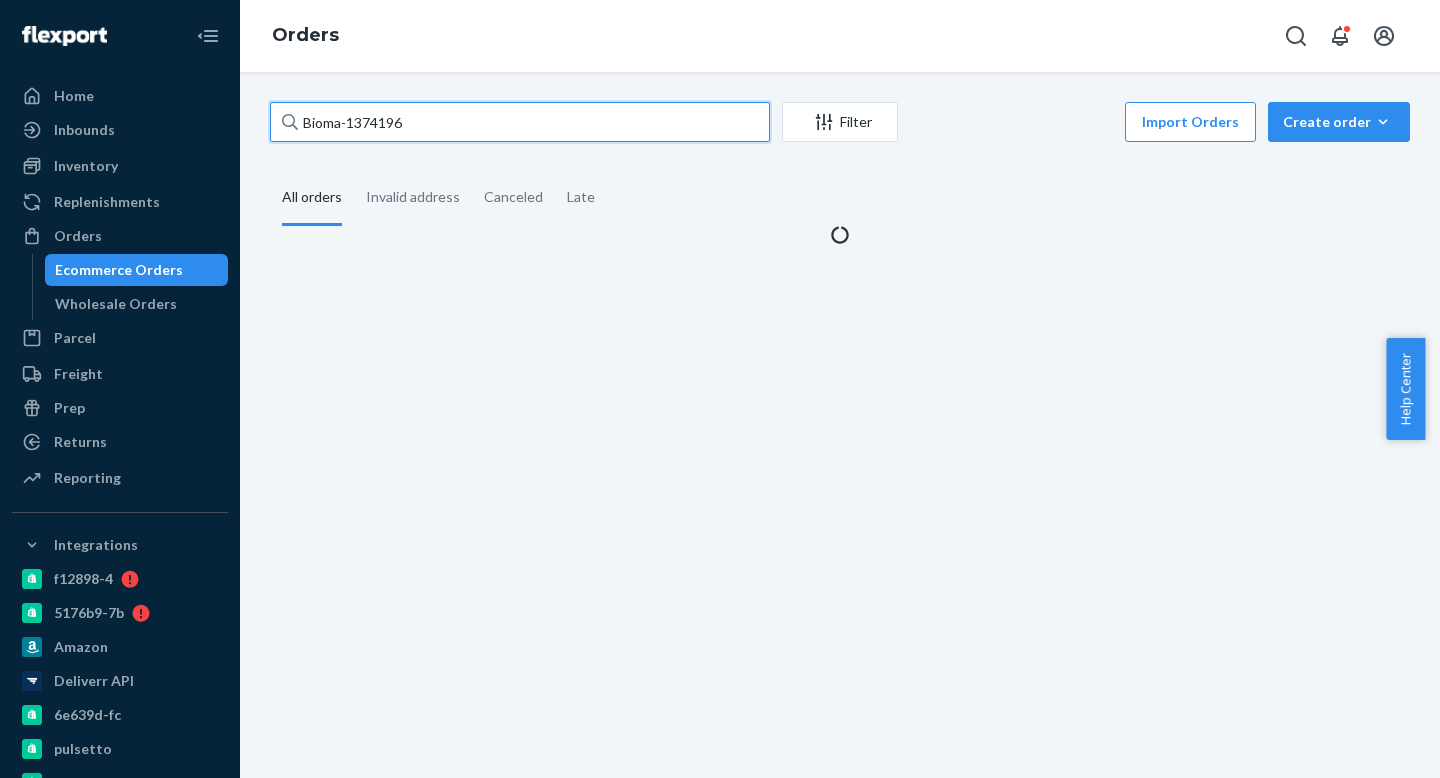 click on "Bioma-1374196" at bounding box center (520, 122) 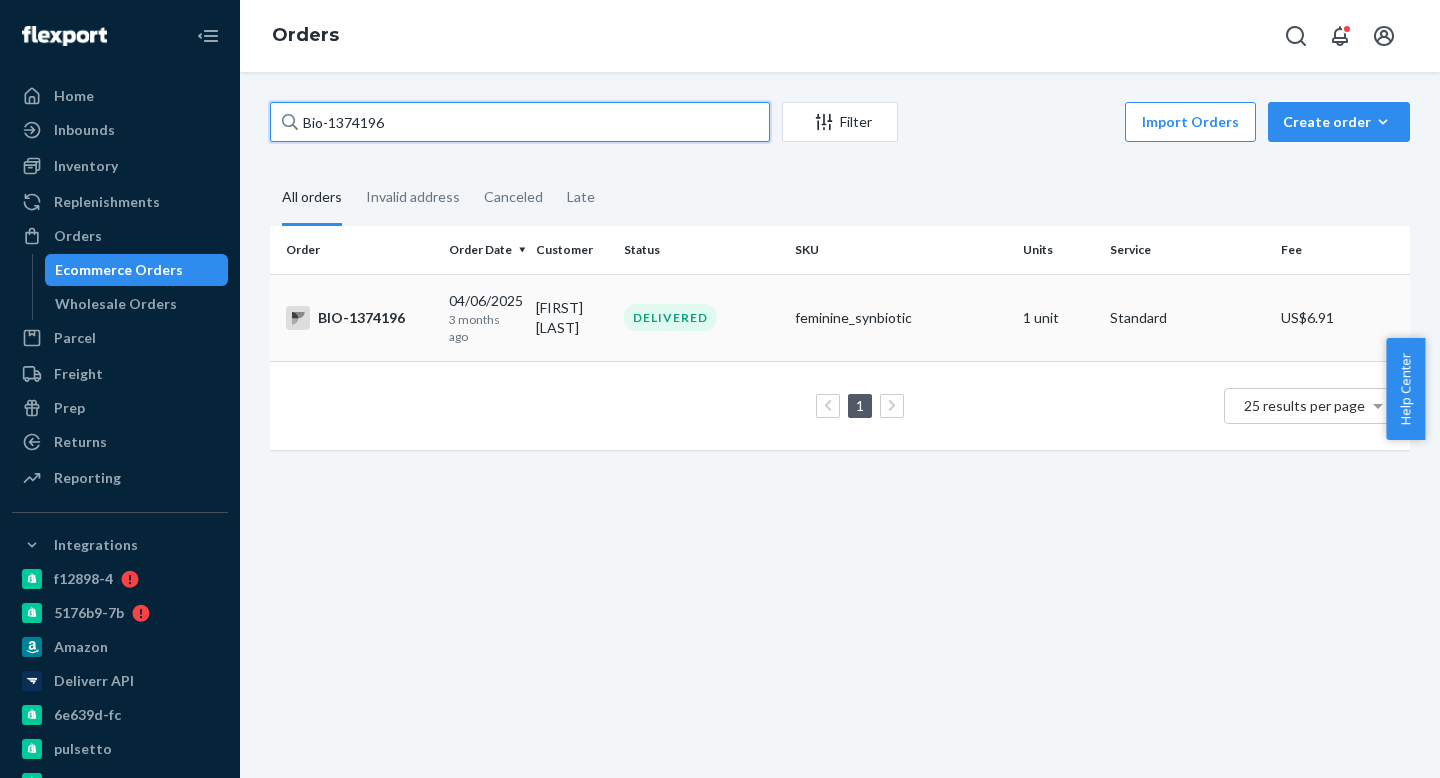type on "Bio-1374196" 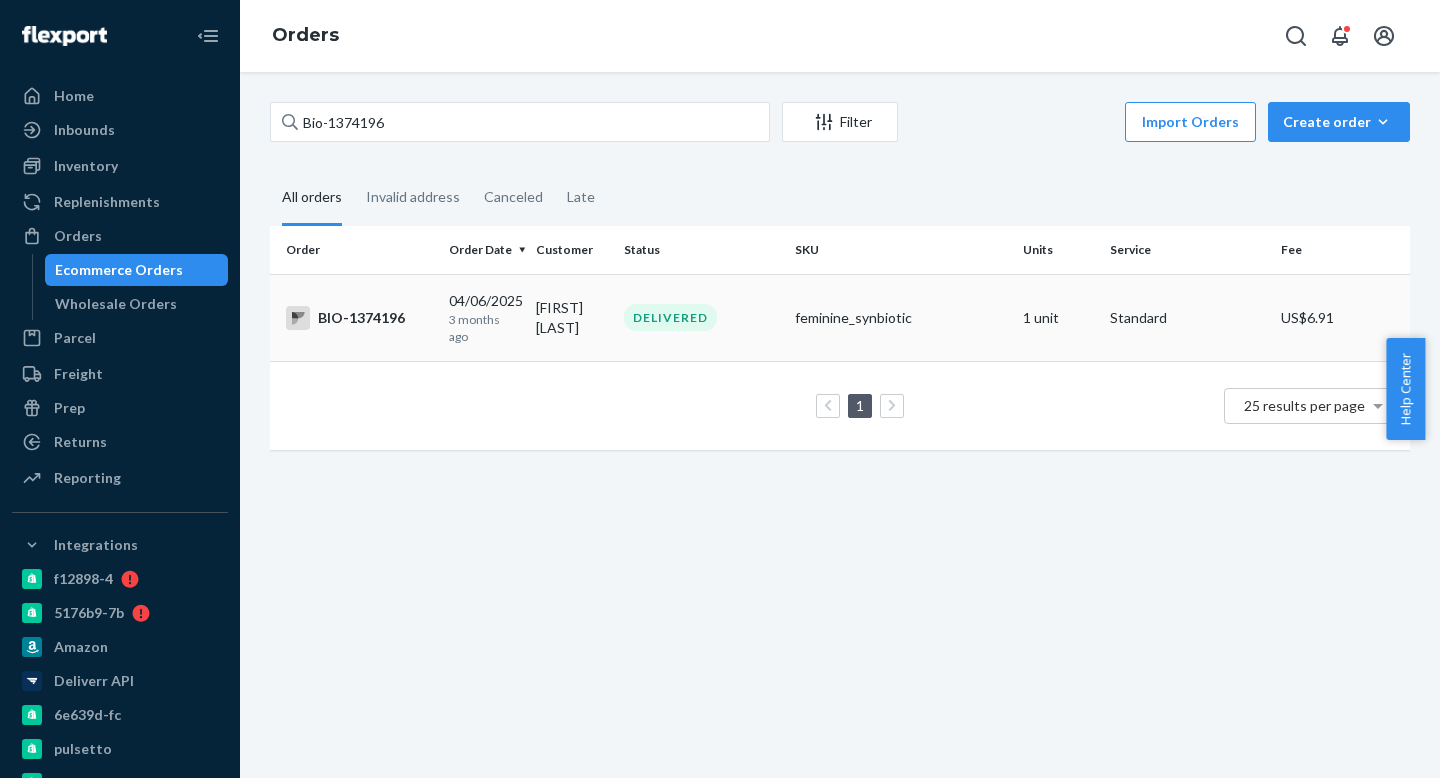 click on "DELIVERED" at bounding box center [701, 317] 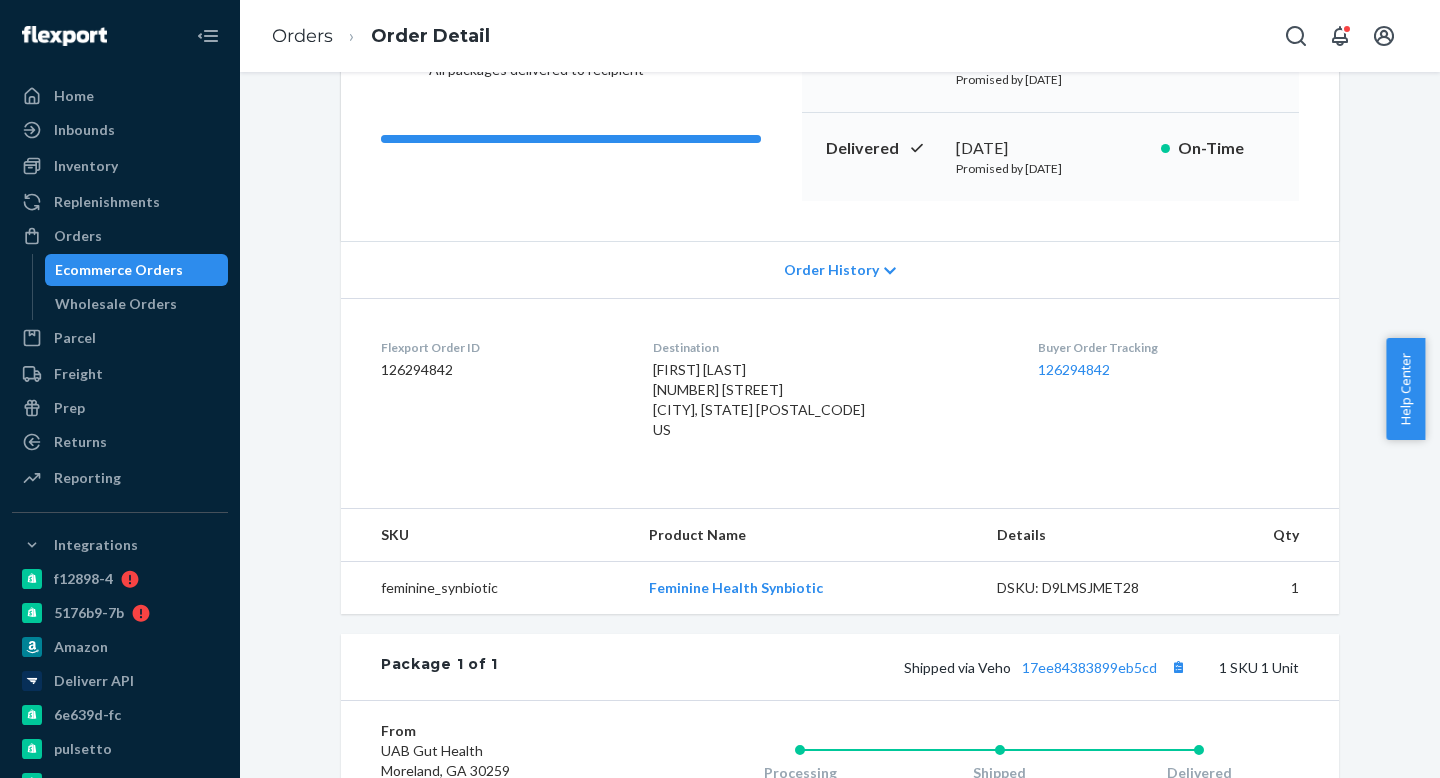 scroll, scrollTop: 531, scrollLeft: 0, axis: vertical 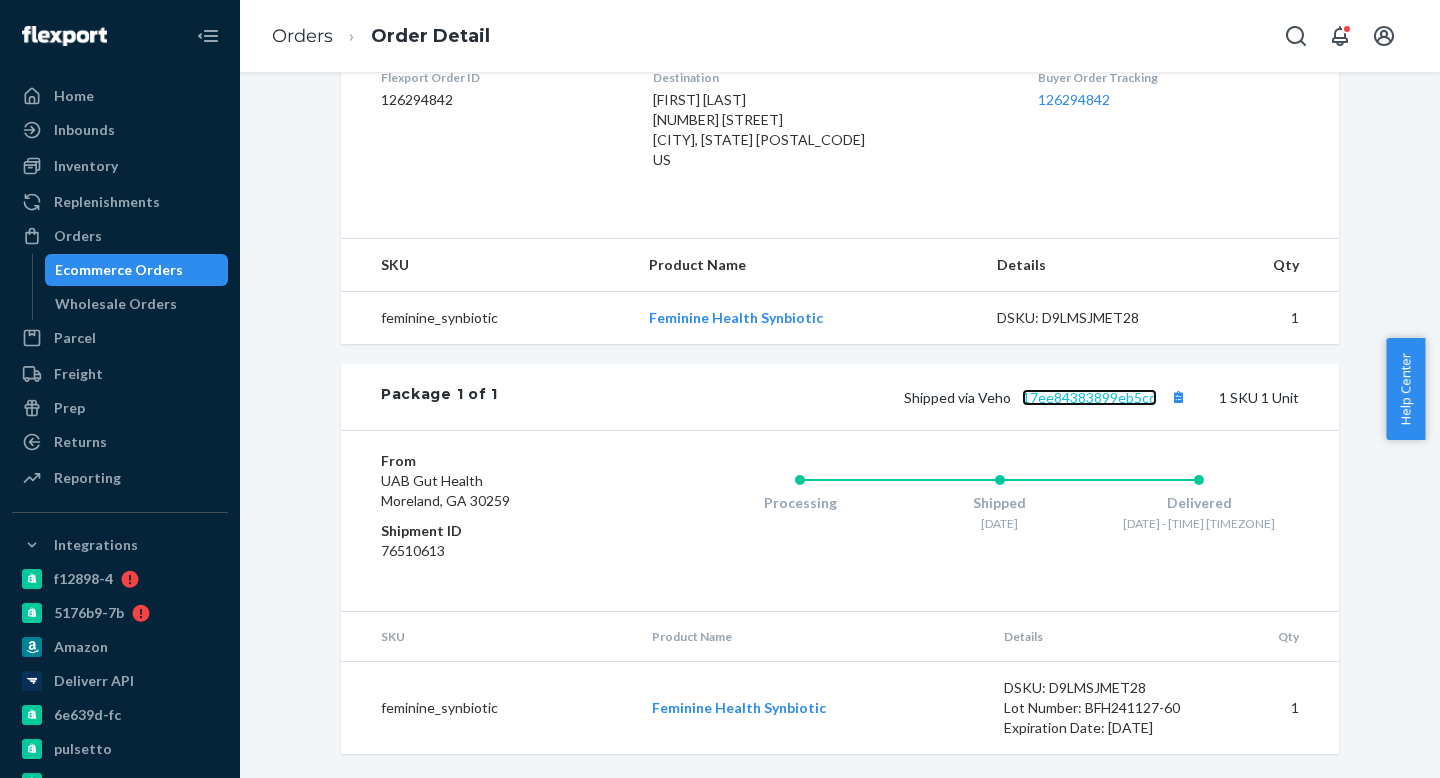 click on "17ee84383899eb5cd" at bounding box center [1089, 397] 